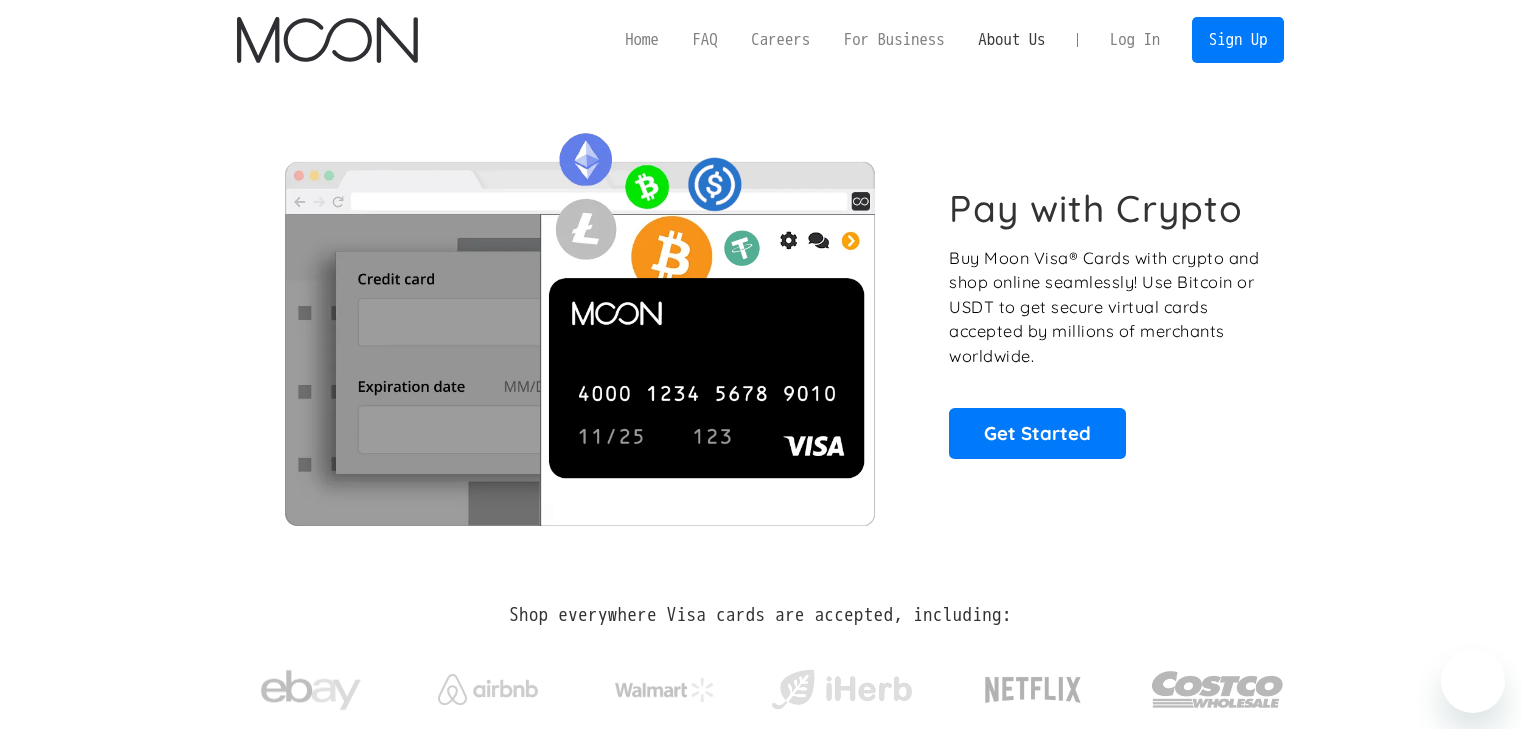 scroll, scrollTop: 0, scrollLeft: 0, axis: both 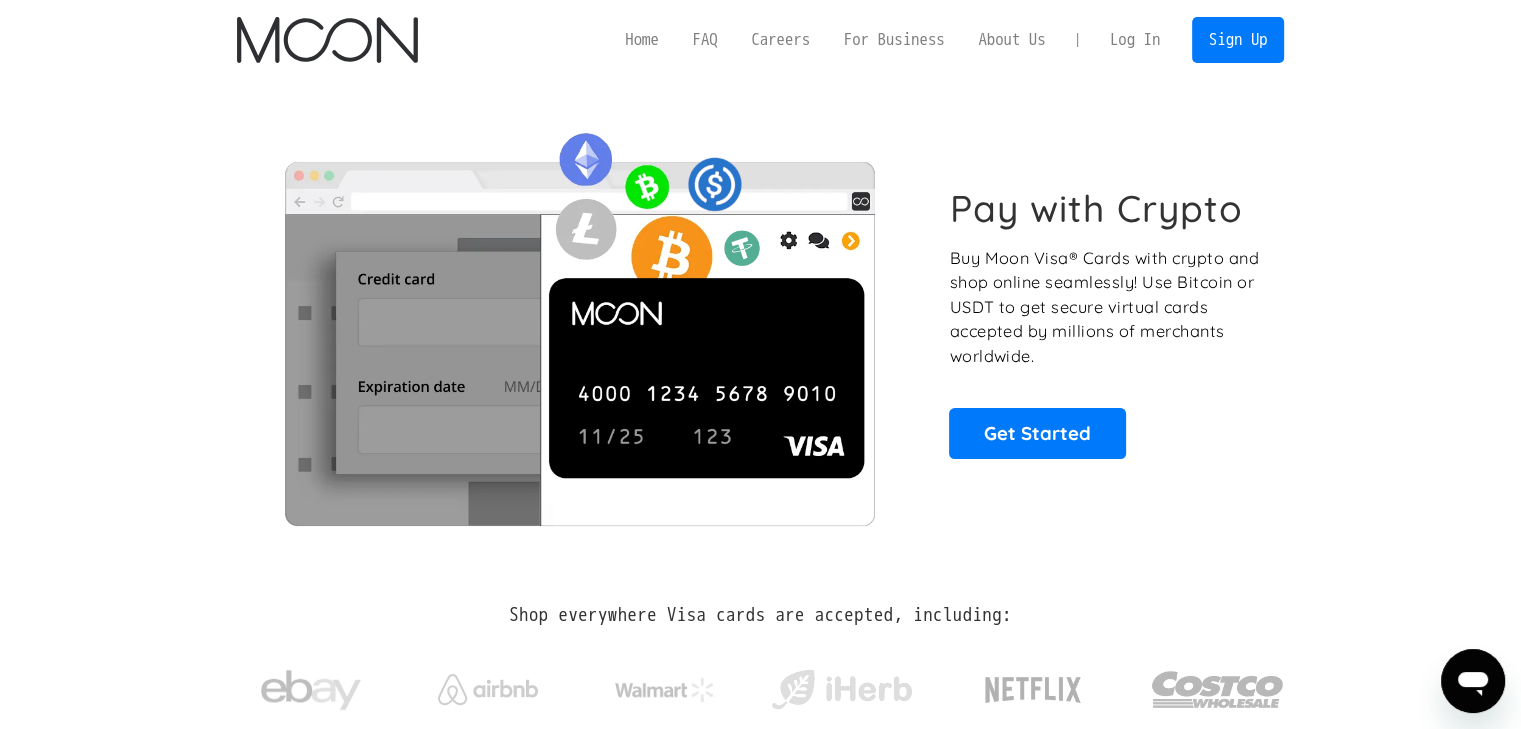 click on "Log In" at bounding box center (1135, 40) 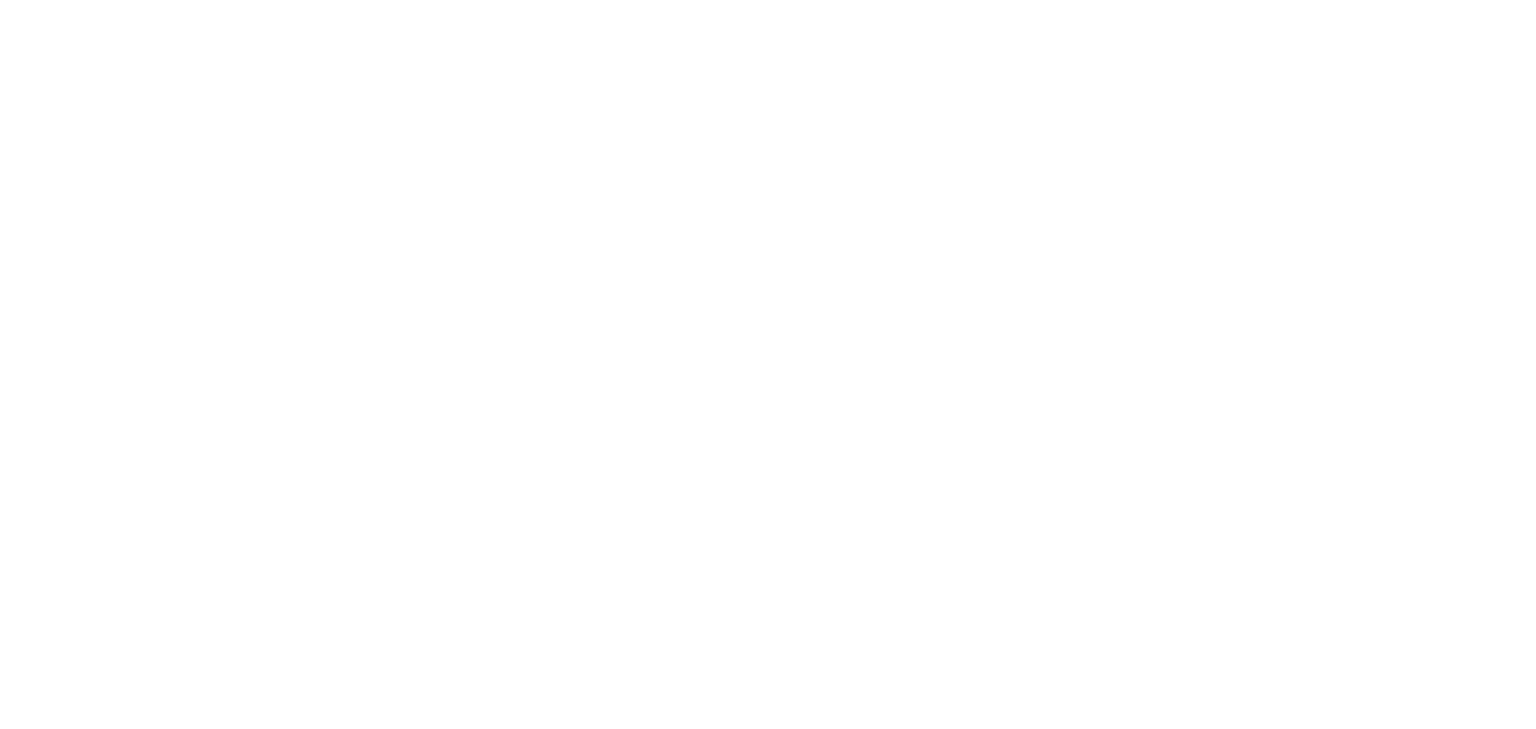 scroll, scrollTop: 0, scrollLeft: 0, axis: both 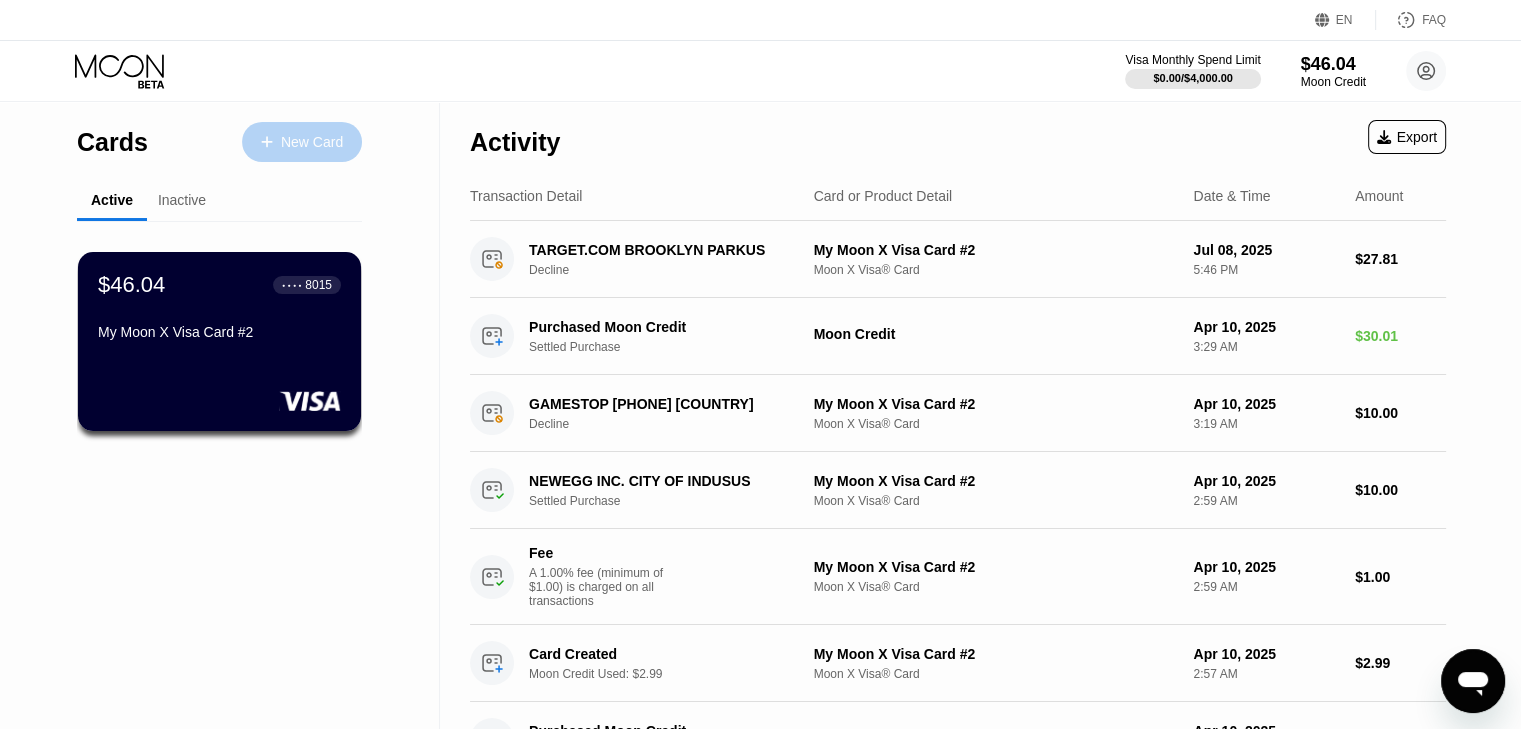 click on "New Card" at bounding box center (312, 142) 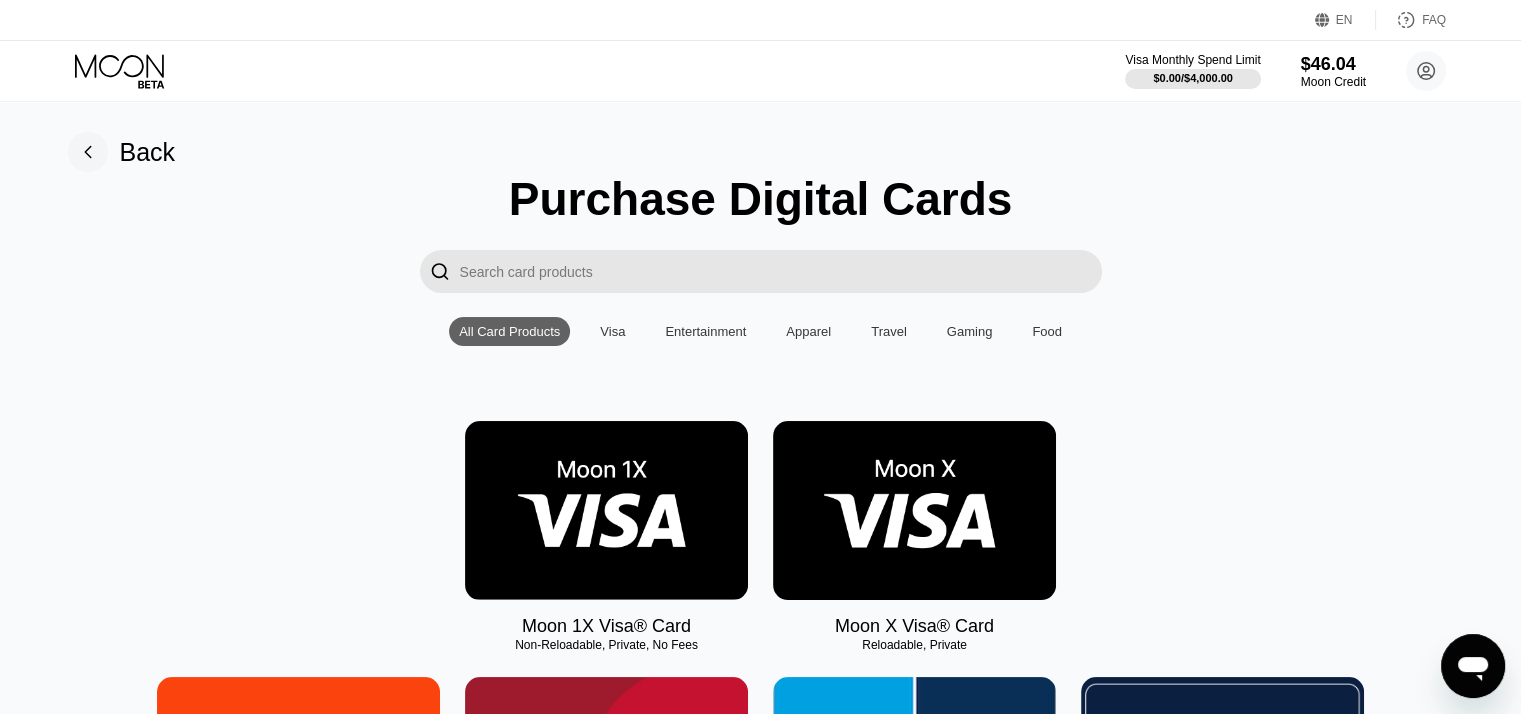 click at bounding box center (606, 510) 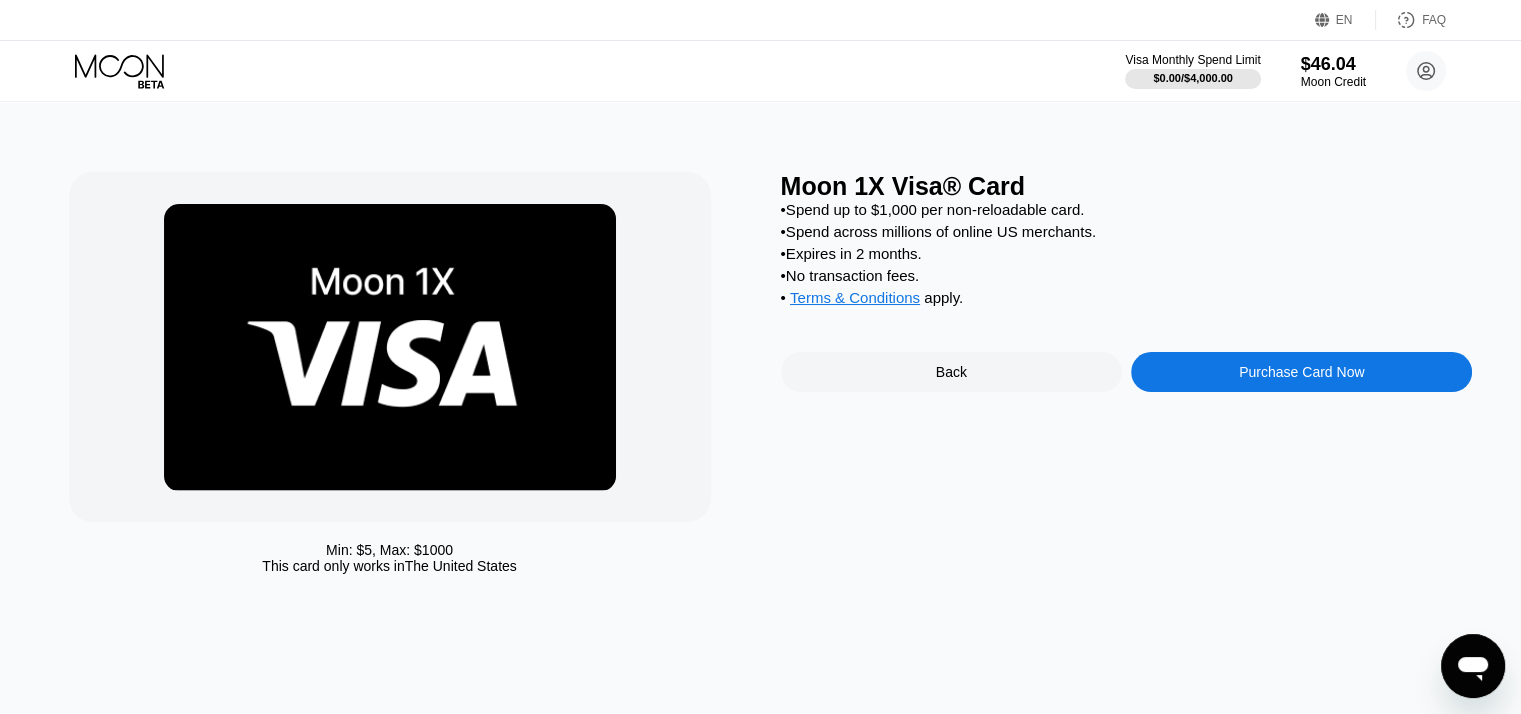 click on "Purchase Card Now" at bounding box center (1301, 372) 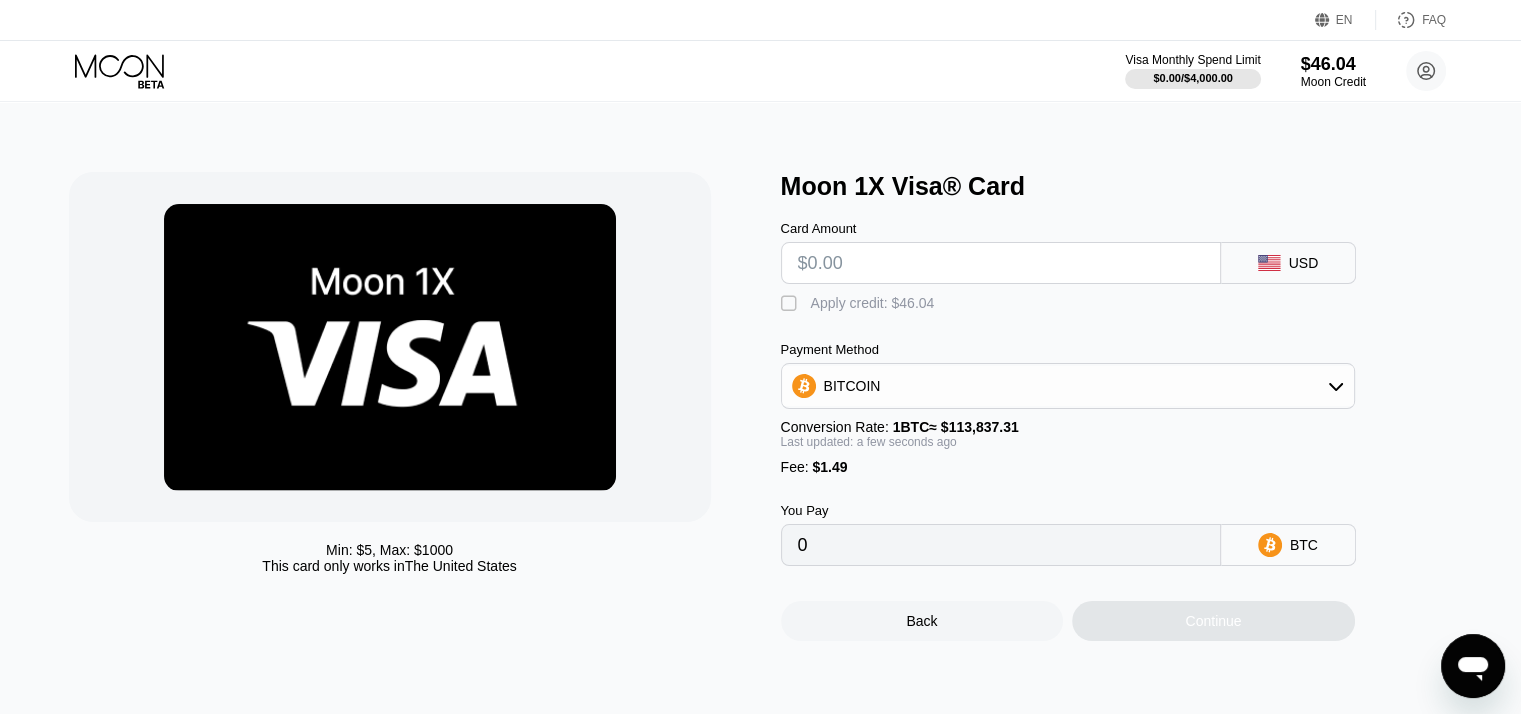 click at bounding box center (1001, 263) 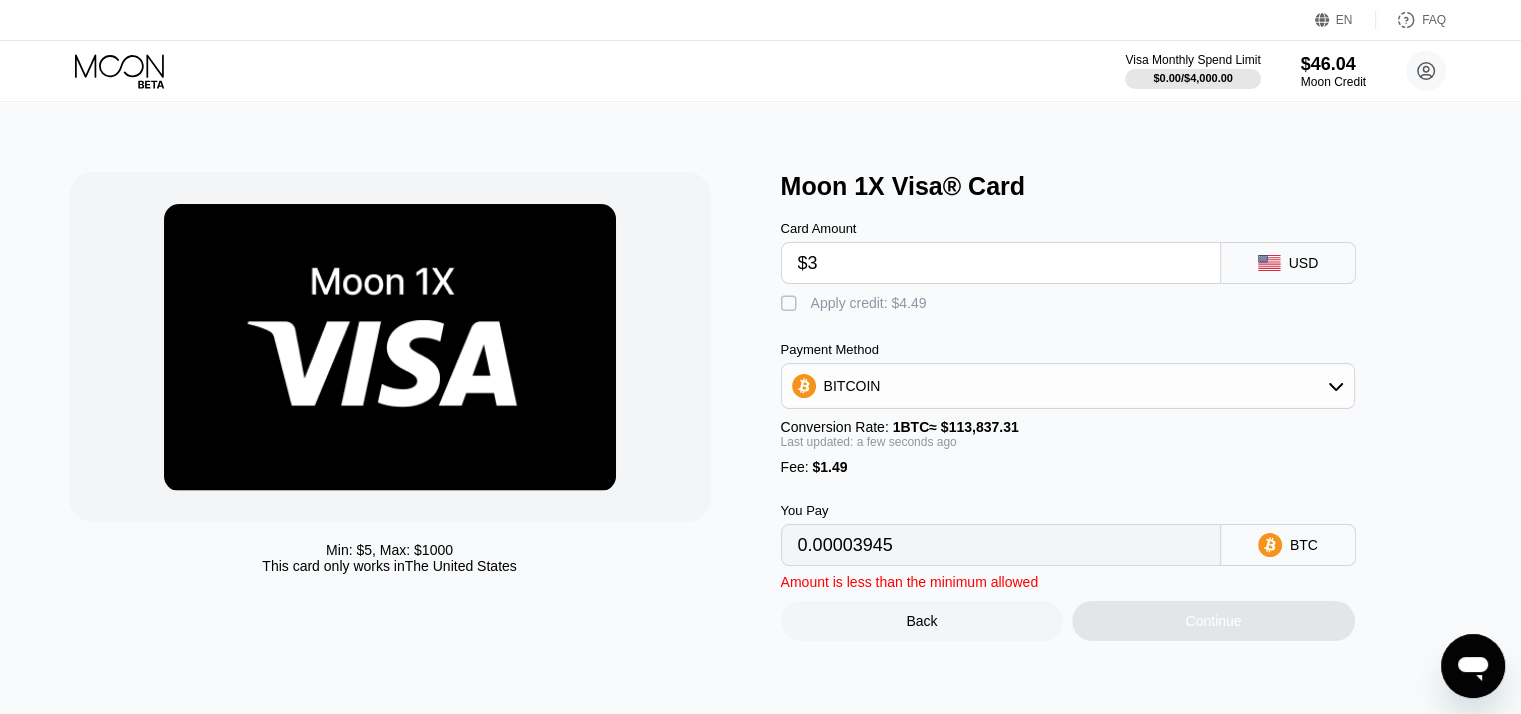 type on "0.00003945" 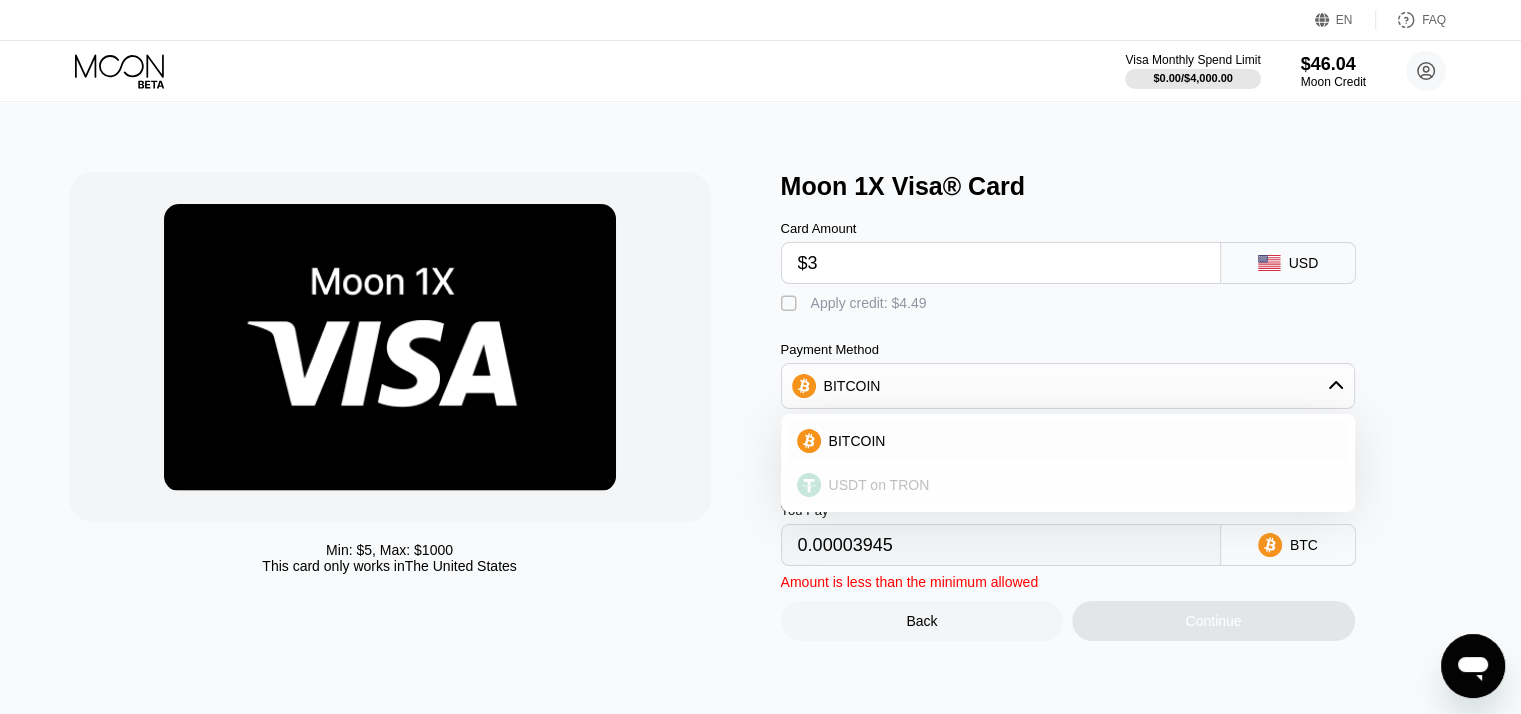 click on "USDT on TRON" at bounding box center [1080, 485] 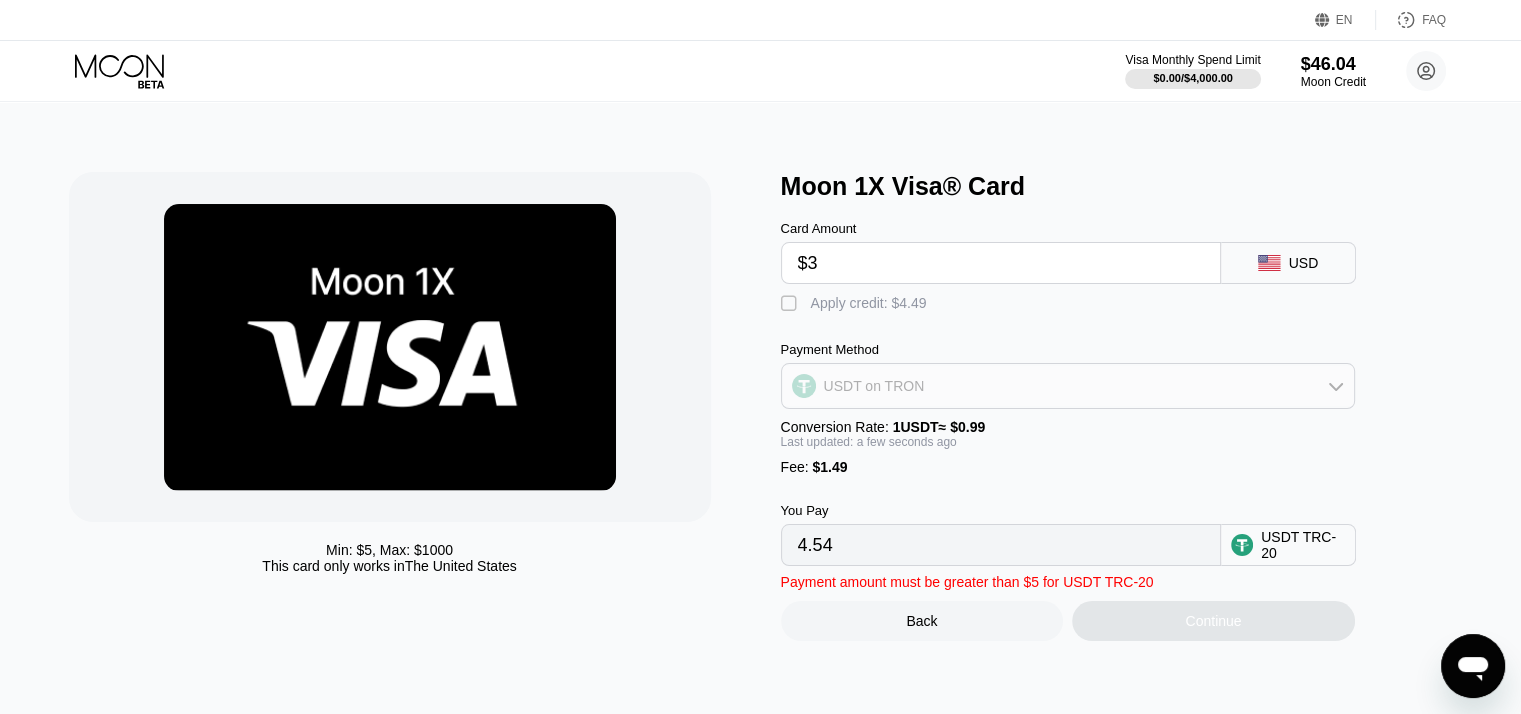 click on "USDT on TRON" at bounding box center [1068, 386] 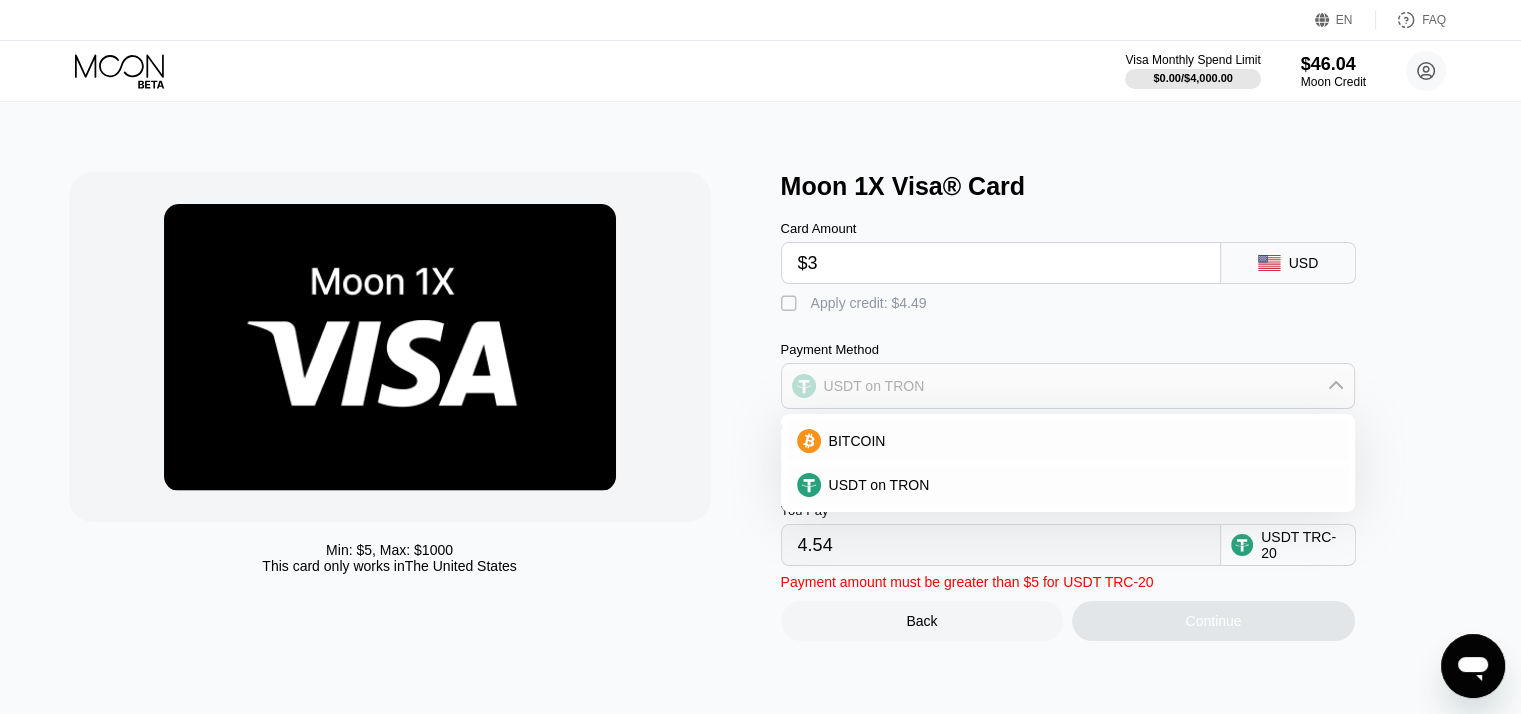 click on "USDT on TRON" at bounding box center [1068, 386] 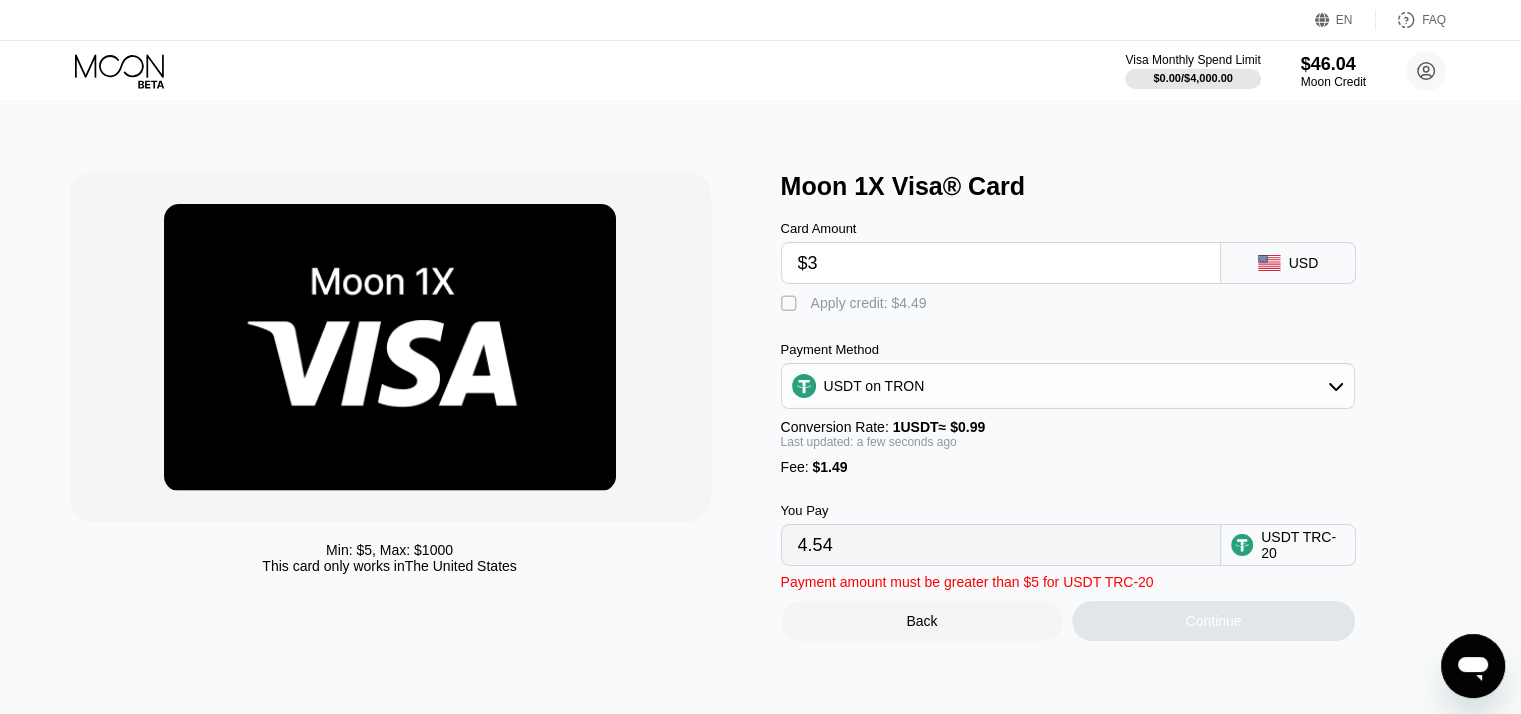 click on "Apply credit: $4.49" at bounding box center (869, 303) 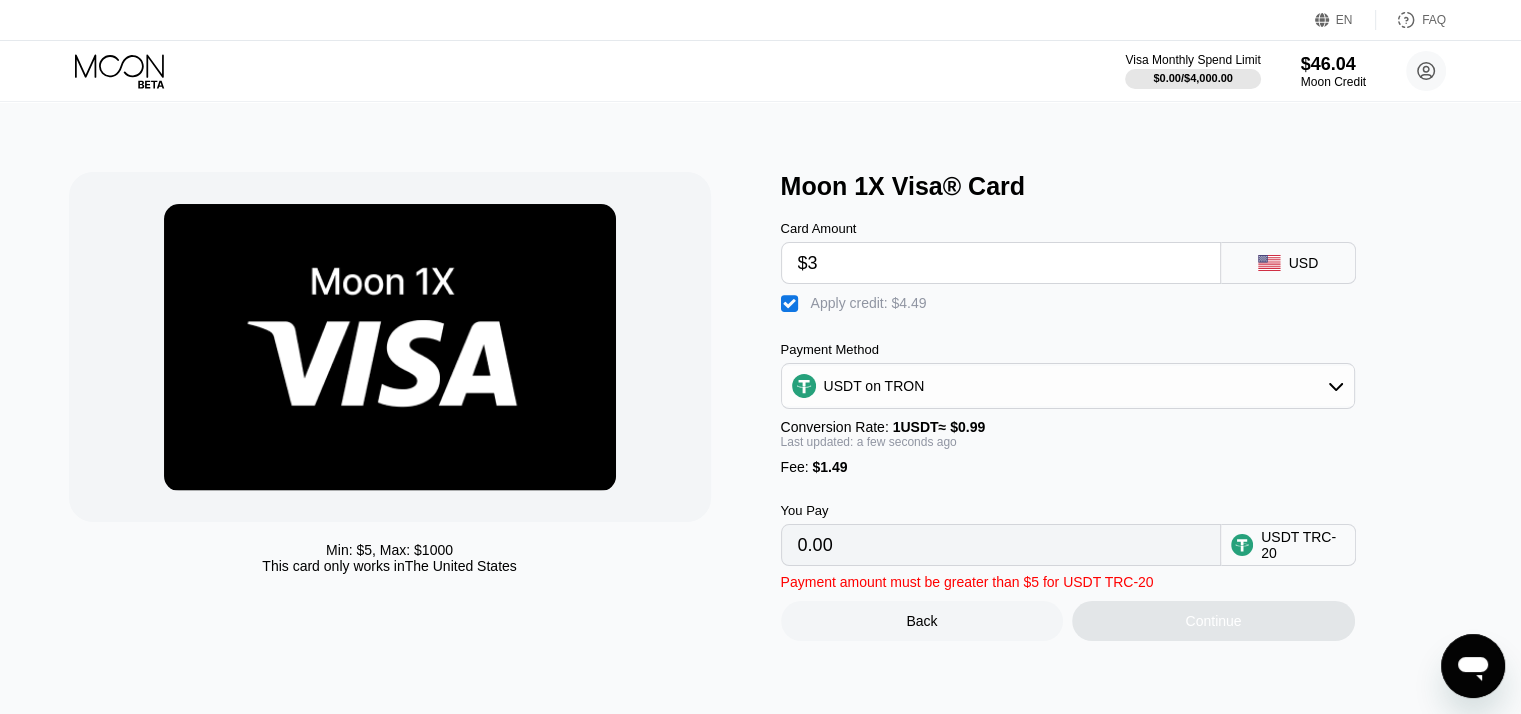 click on "USDT on TRON" at bounding box center [1068, 386] 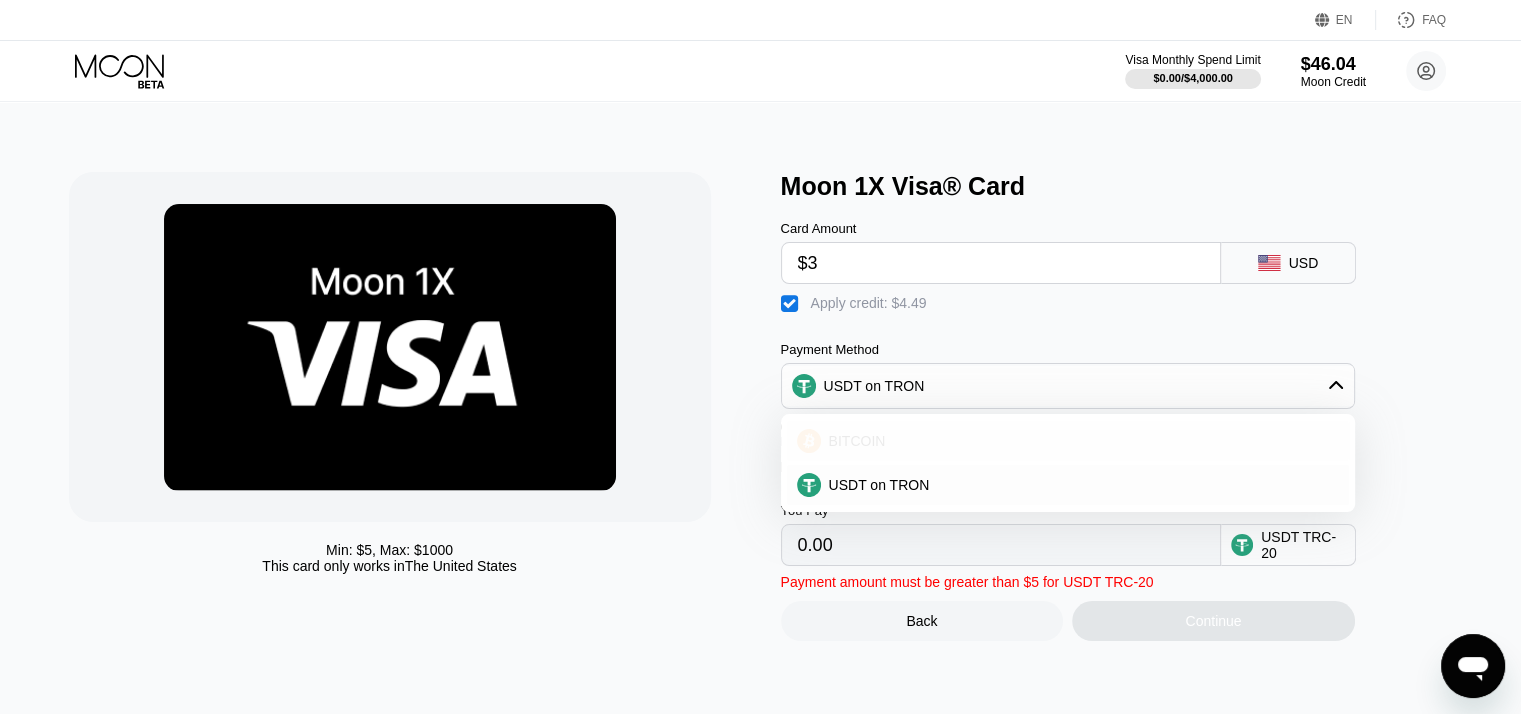drag, startPoint x: 974, startPoint y: 461, endPoint x: 963, endPoint y: 467, distance: 12.529964 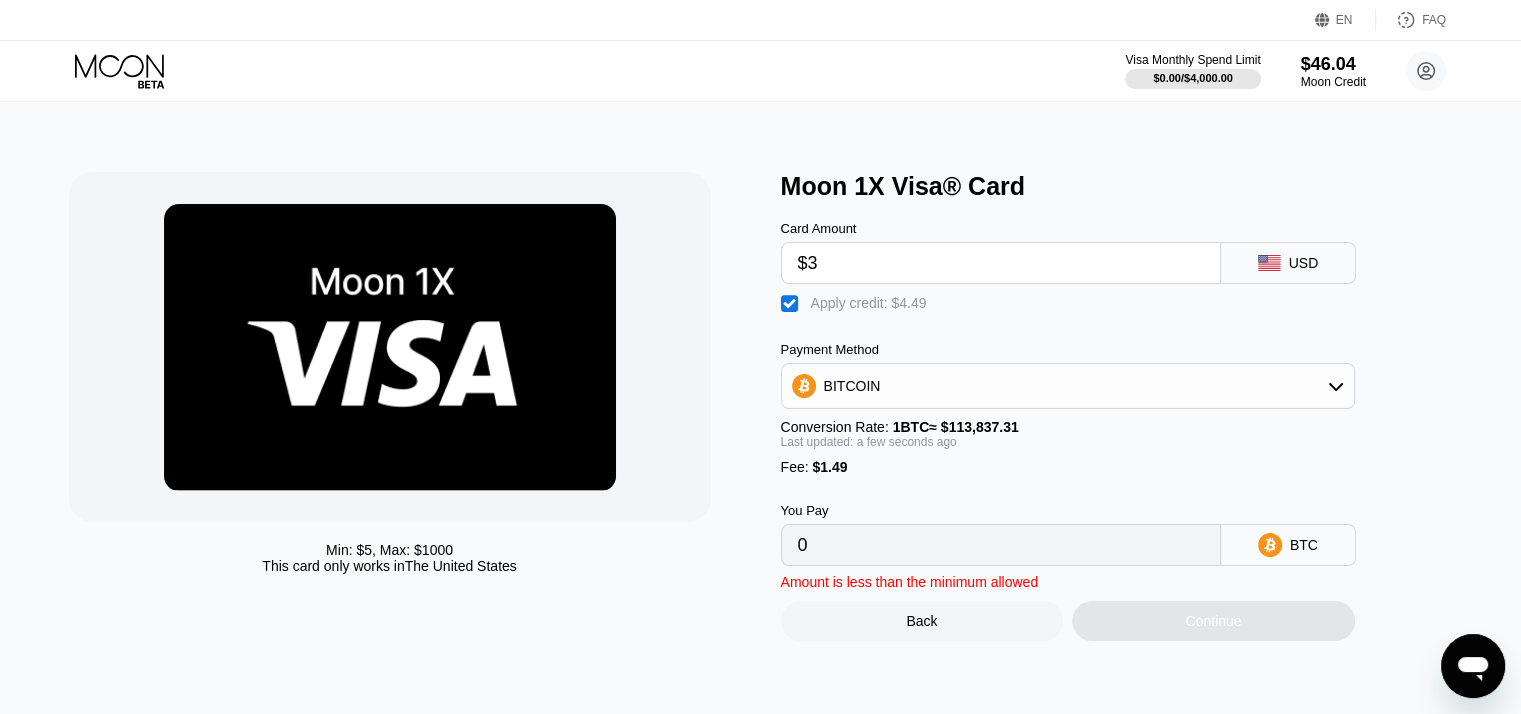 click on "You Pay 0 BTC" at bounding box center (1101, 520) 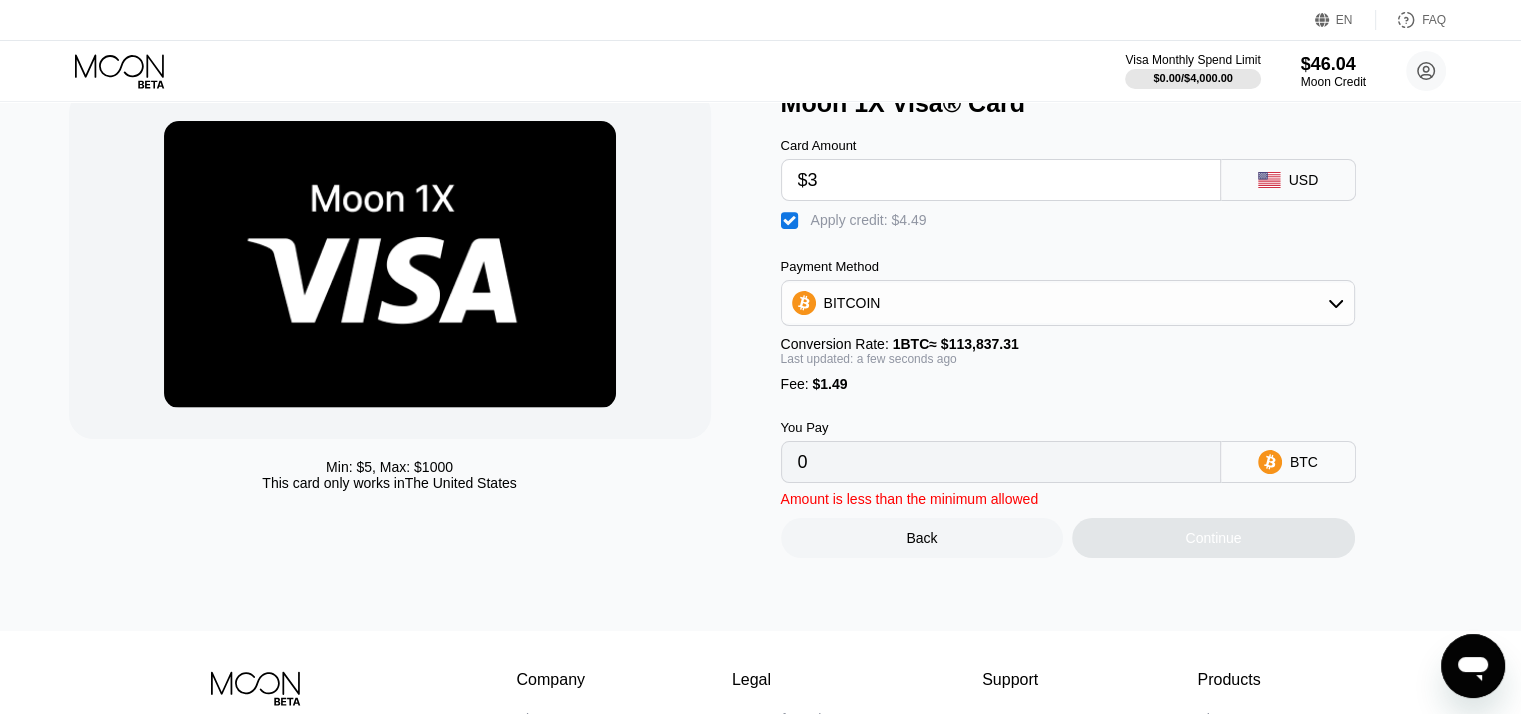scroll, scrollTop: 100, scrollLeft: 0, axis: vertical 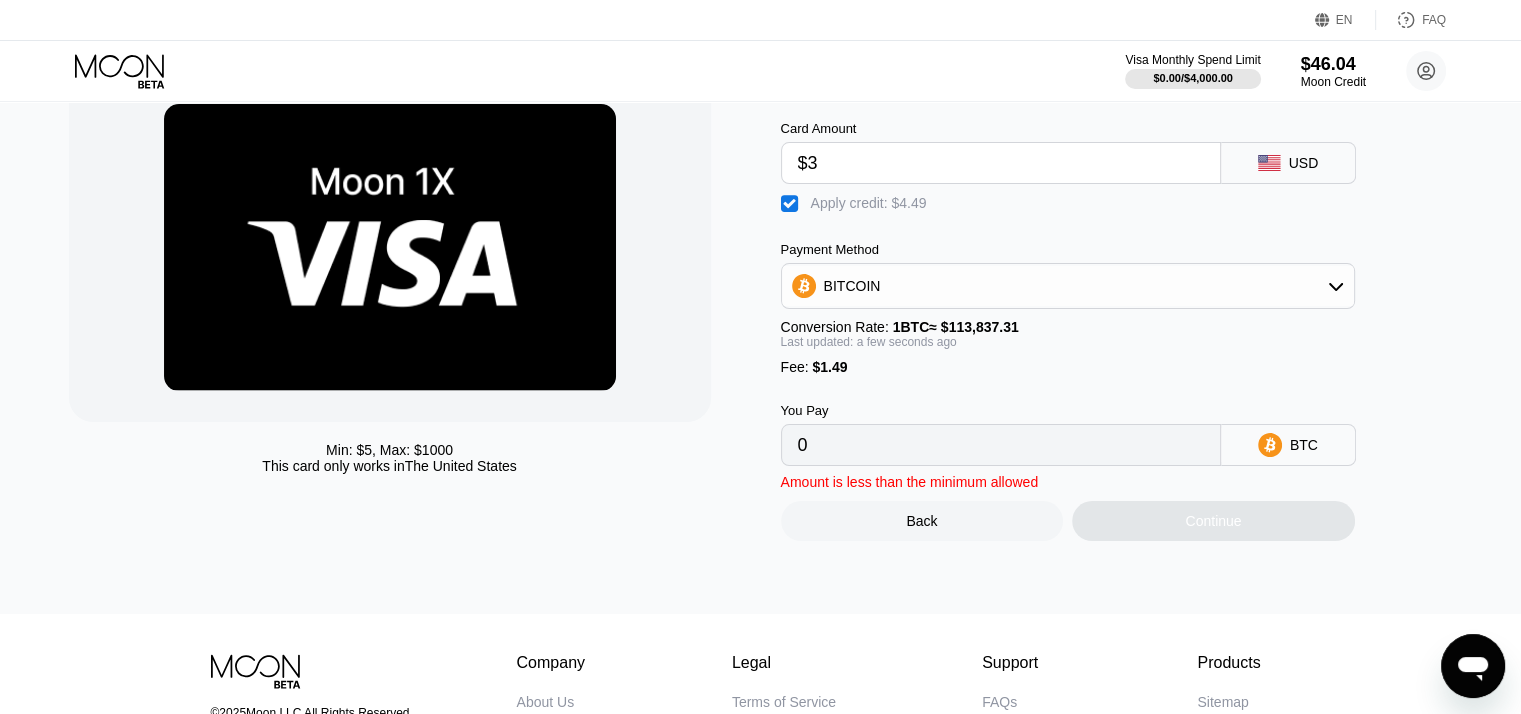 drag, startPoint x: 922, startPoint y: 463, endPoint x: 666, endPoint y: 443, distance: 256.78006 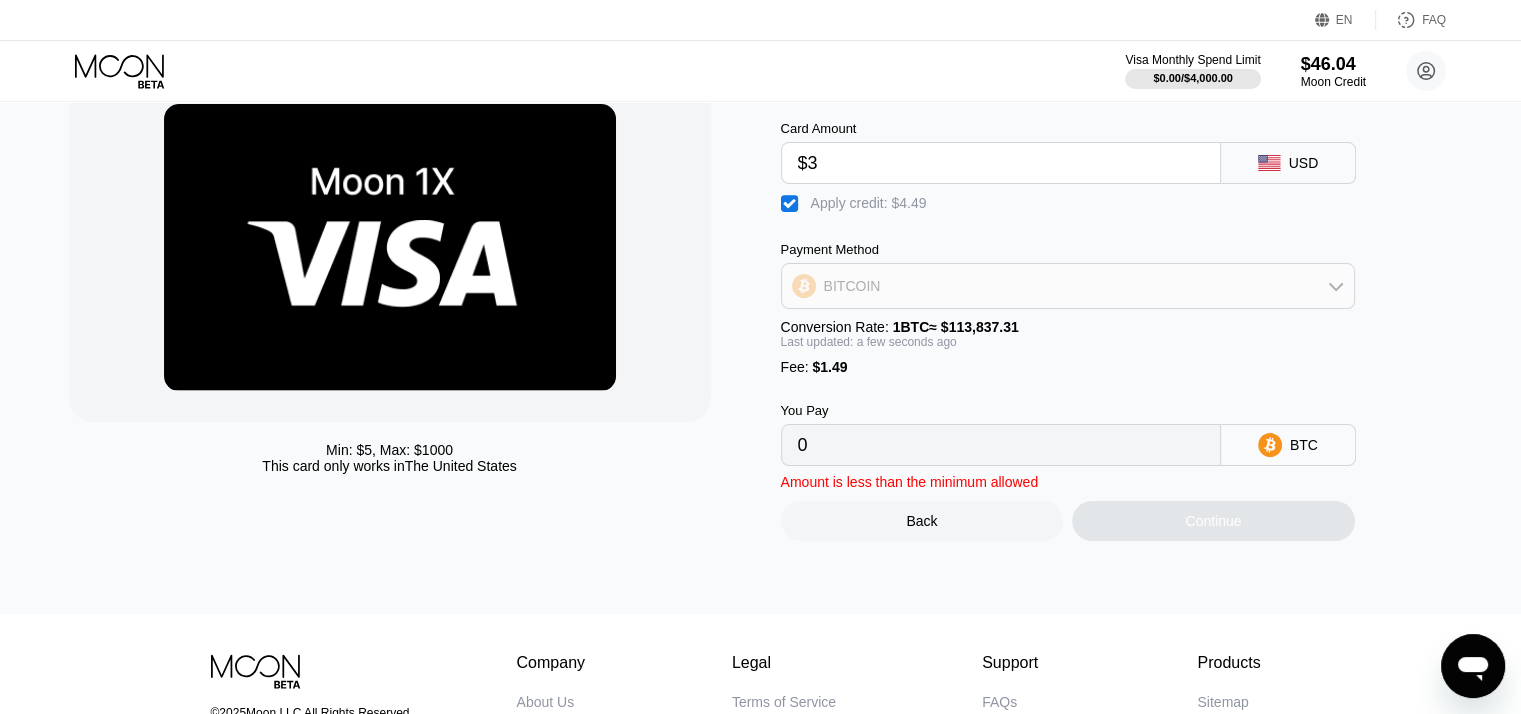 click on "BITCOIN" at bounding box center (1068, 286) 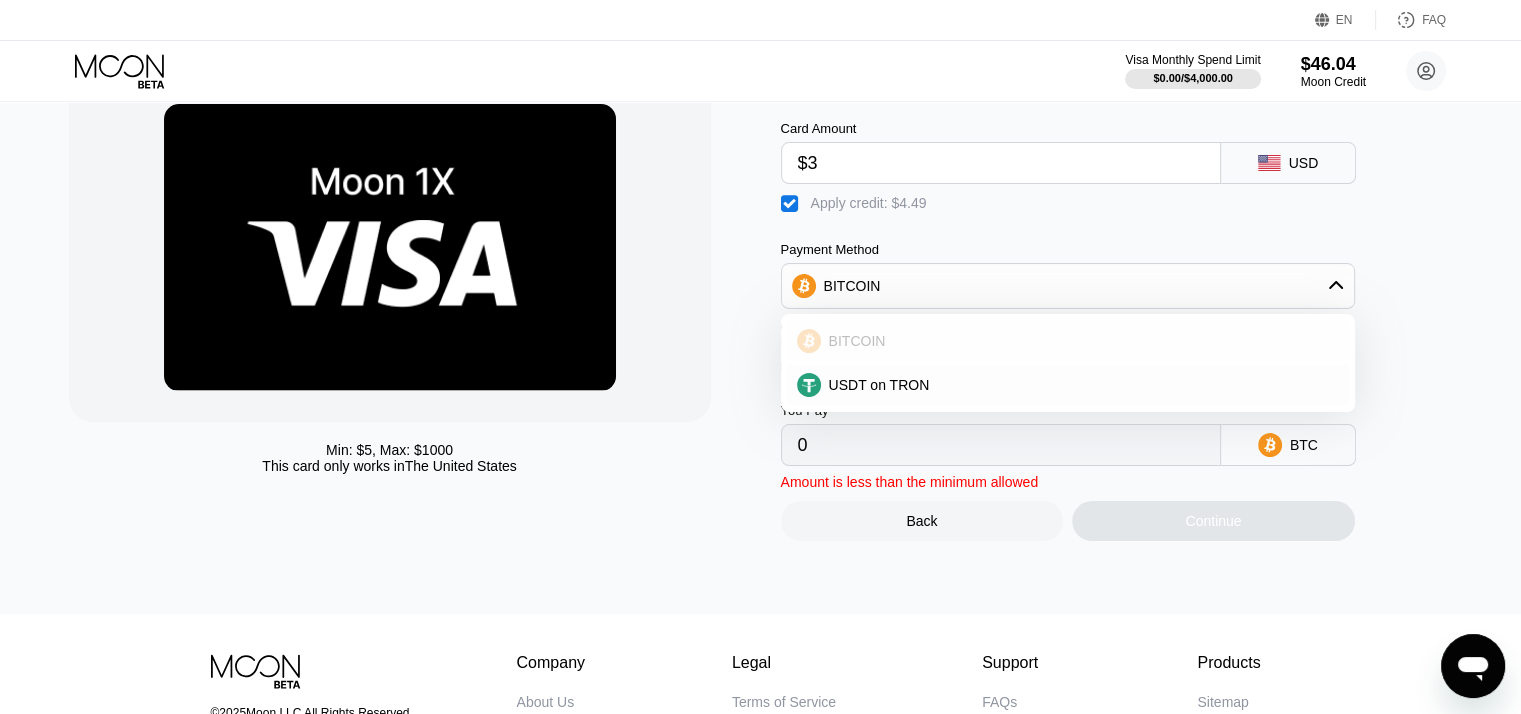 click on "BITCOIN" at bounding box center (1080, 341) 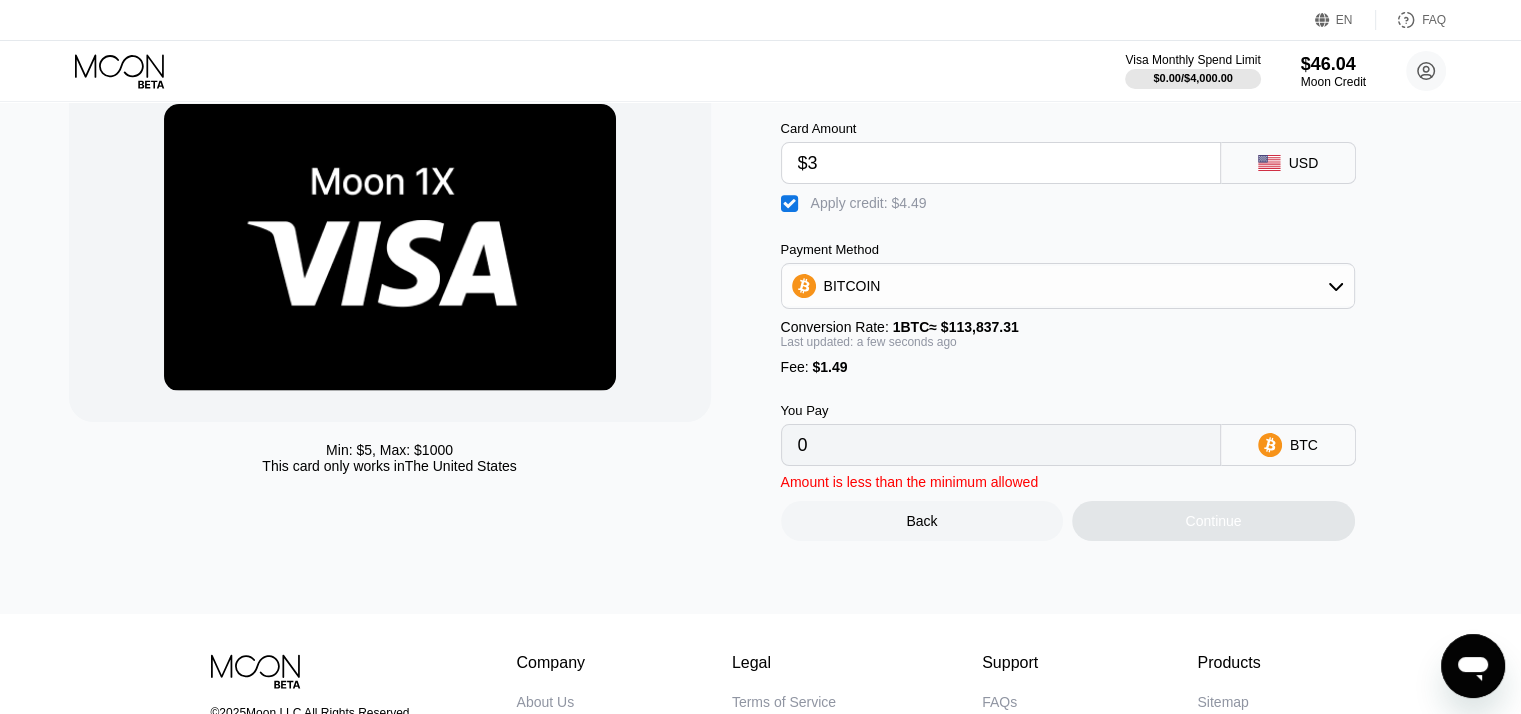 click on "" at bounding box center (791, 204) 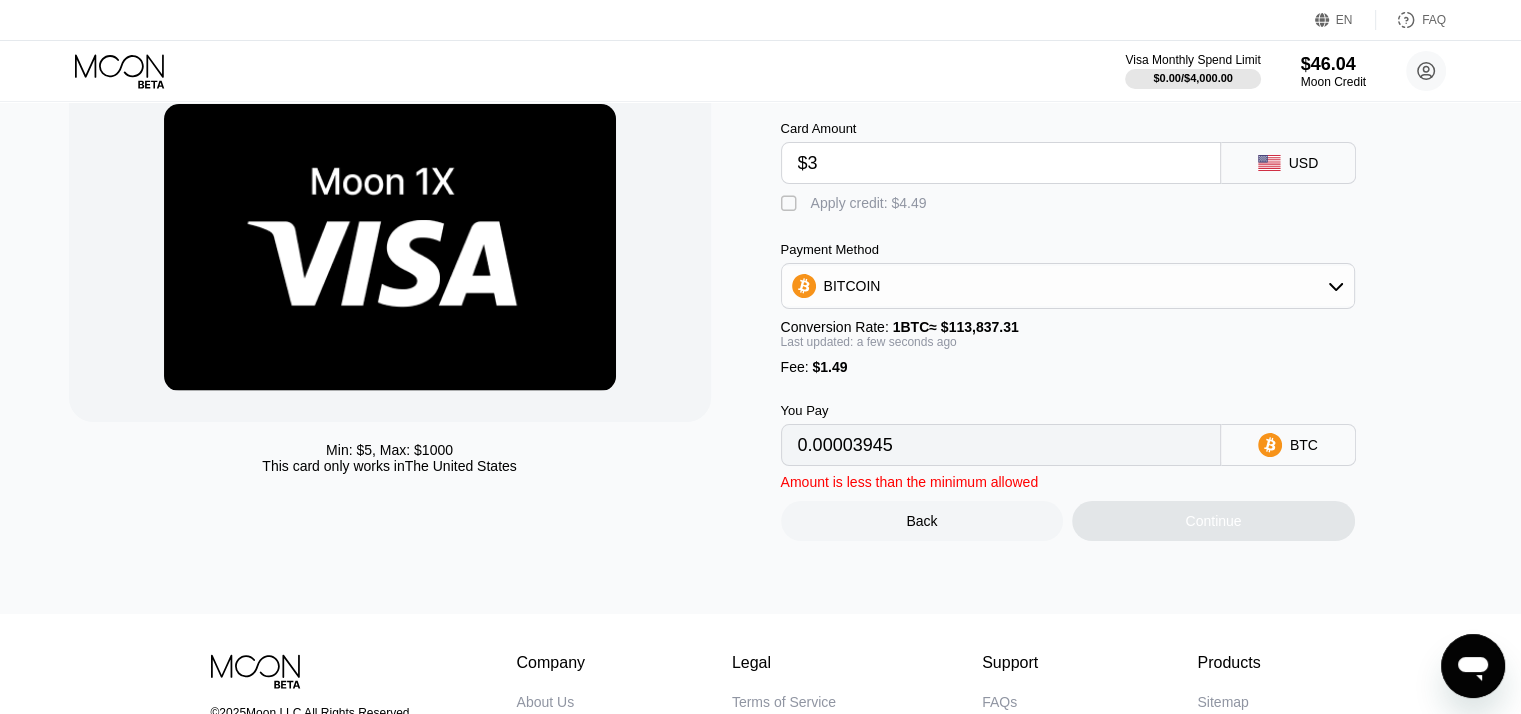 click on "" at bounding box center (791, 204) 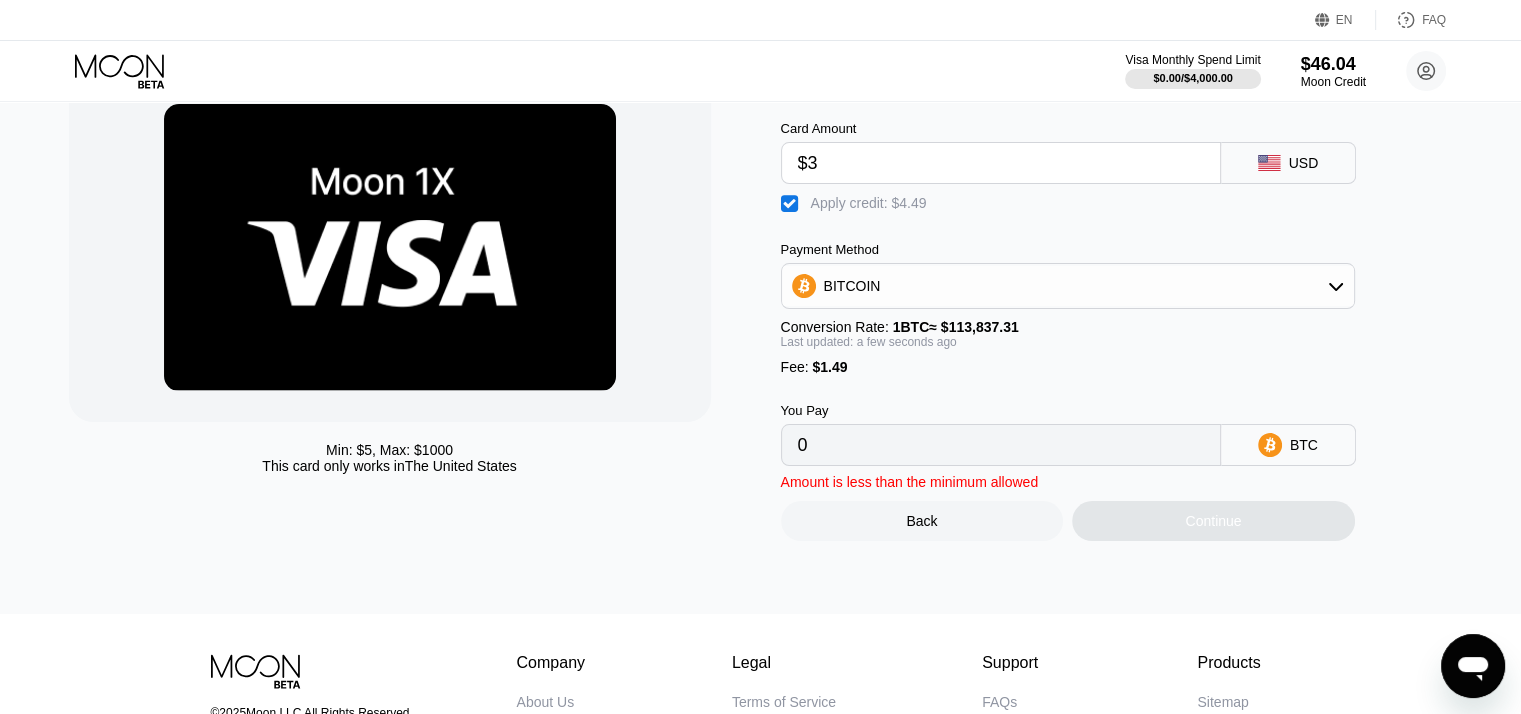 click on "You Pay" at bounding box center (1001, 410) 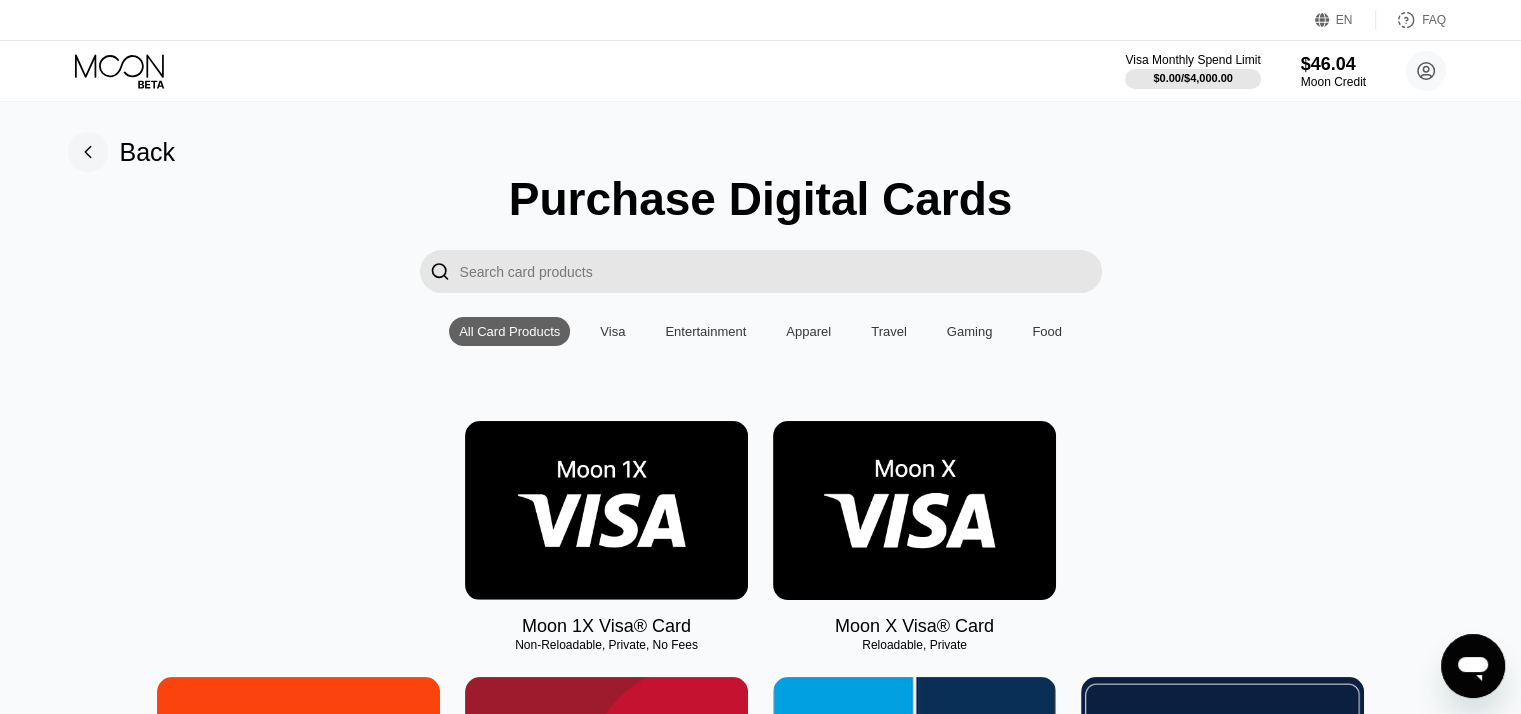 scroll, scrollTop: 0, scrollLeft: 0, axis: both 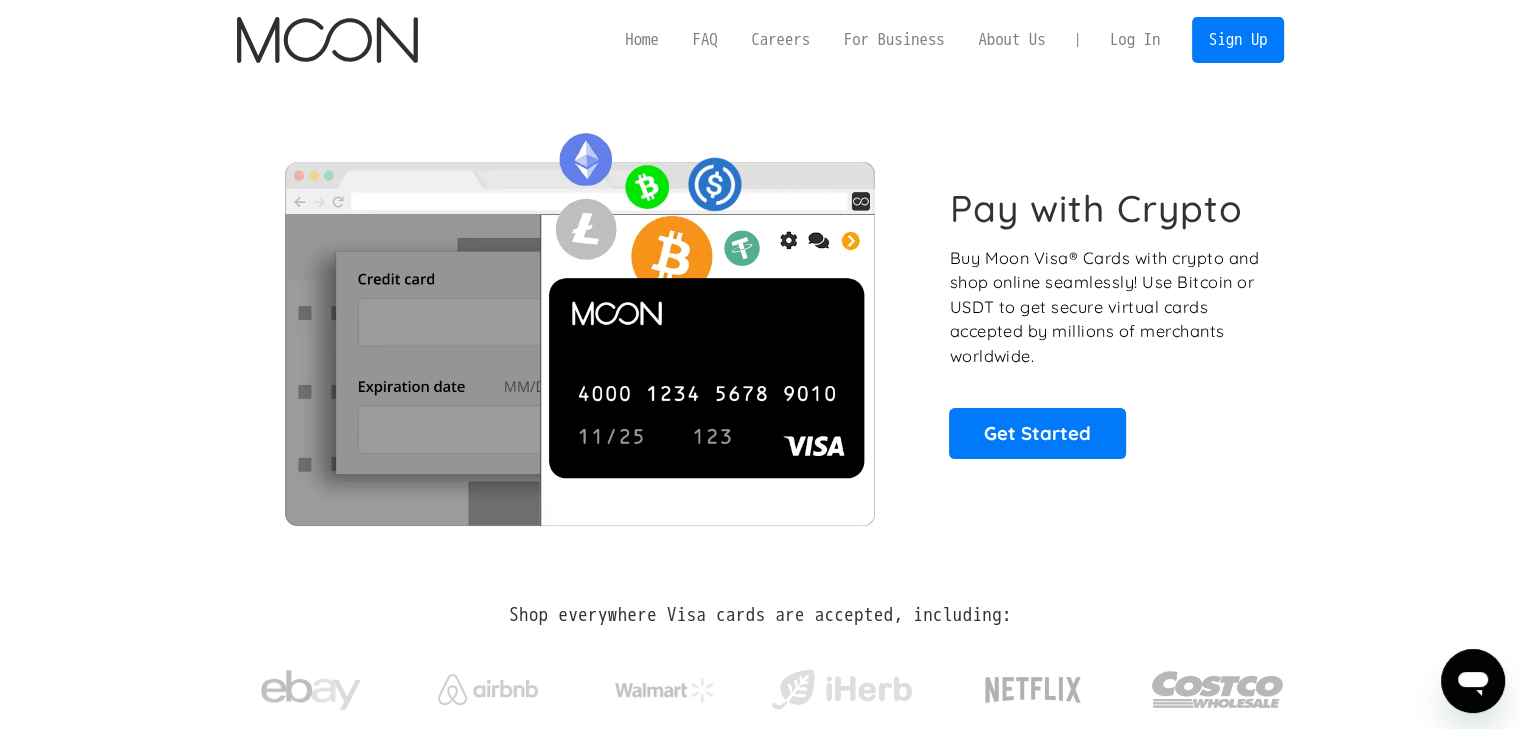 click on "Log In" at bounding box center [1135, 40] 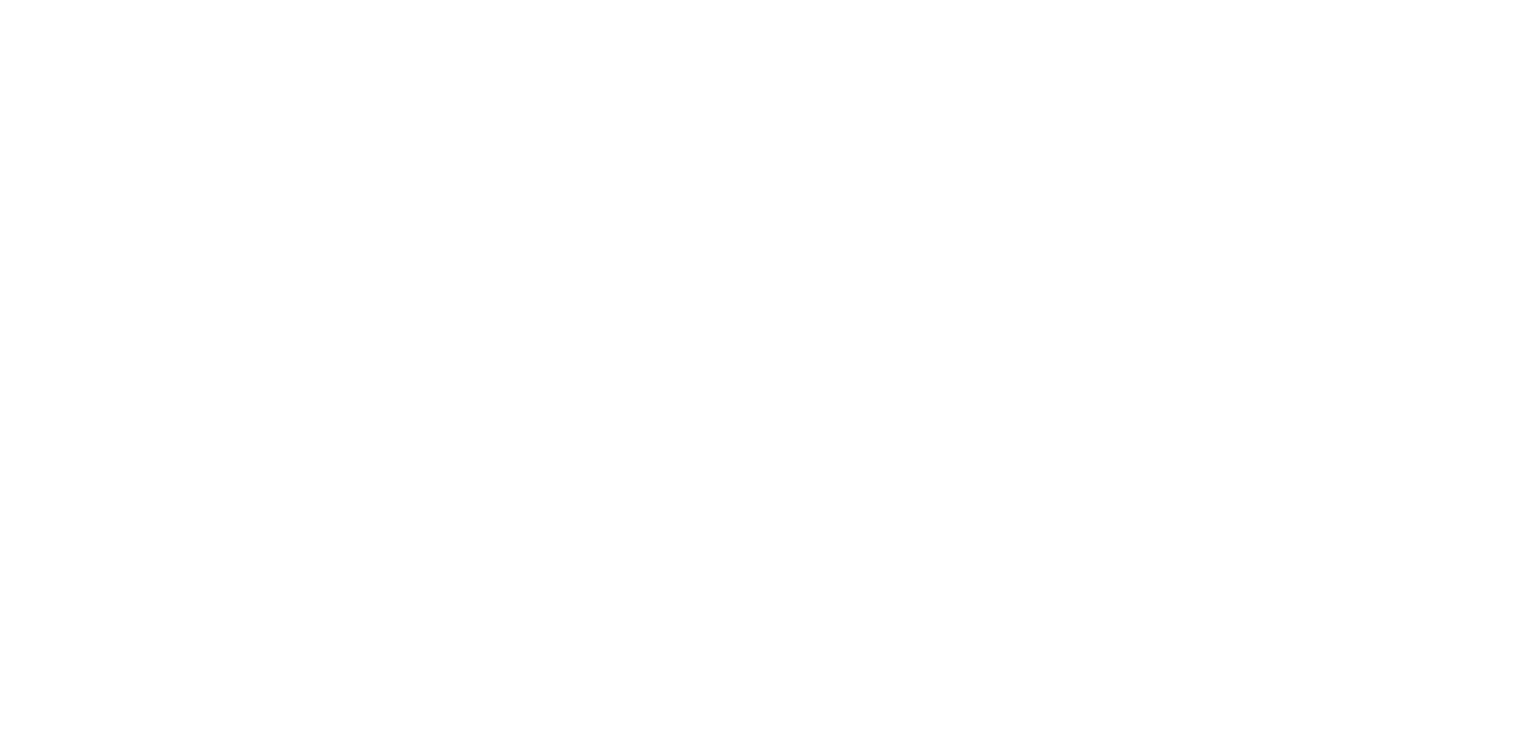 scroll, scrollTop: 0, scrollLeft: 0, axis: both 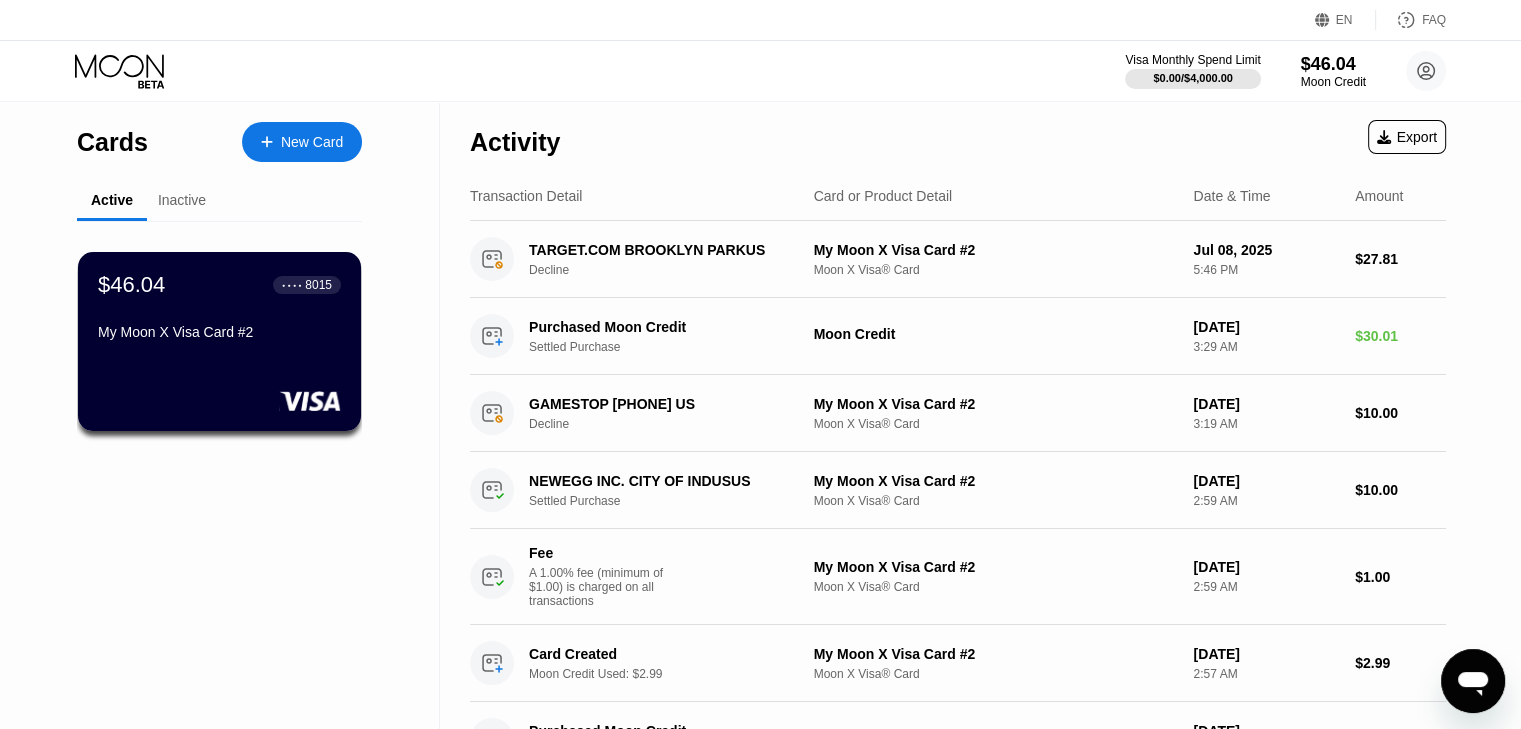 click on "$46.04 ● ● ● ● 8015 My Moon X Visa Card #2" at bounding box center (219, 310) 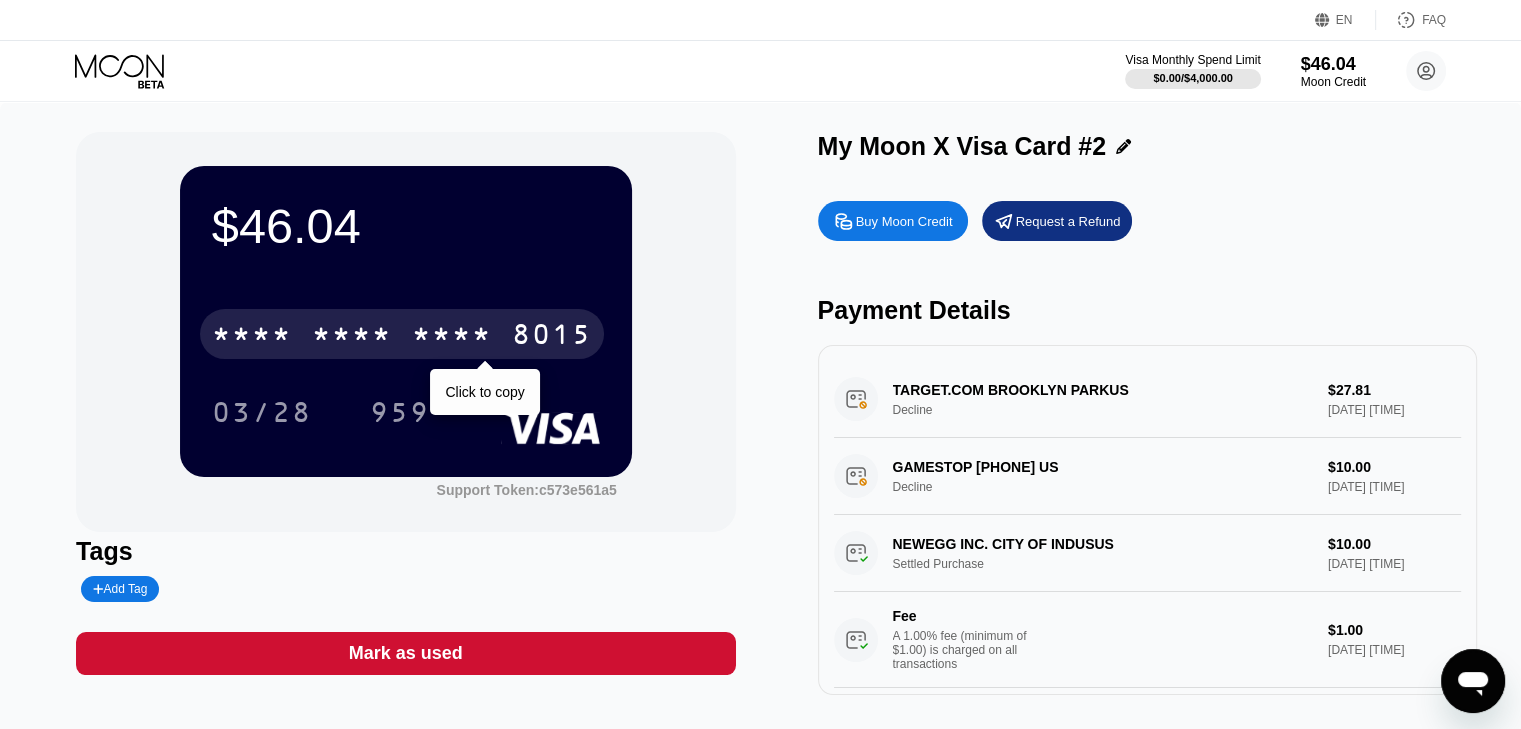 click on "8015" at bounding box center [552, 337] 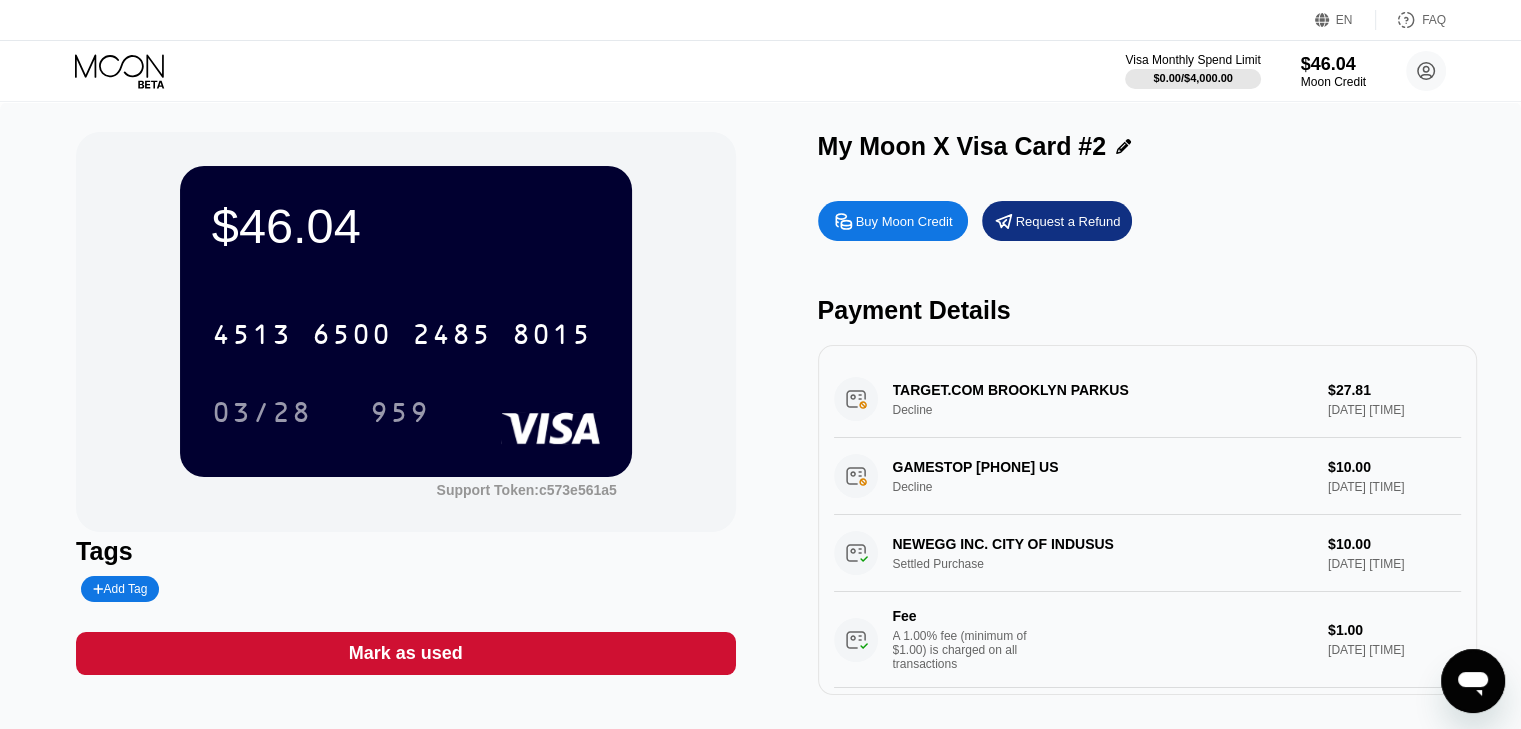 click on "959" at bounding box center (400, 415) 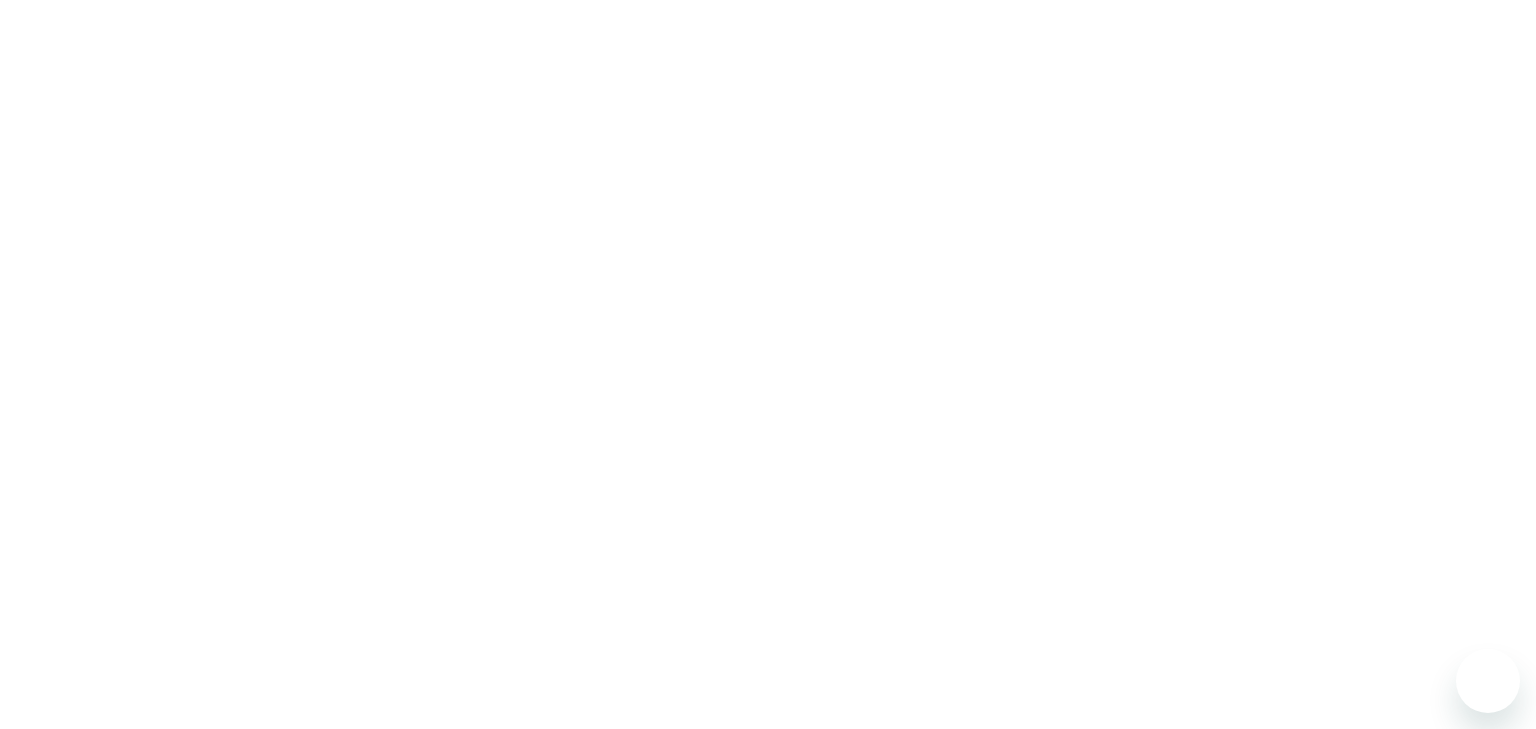 scroll, scrollTop: 0, scrollLeft: 0, axis: both 